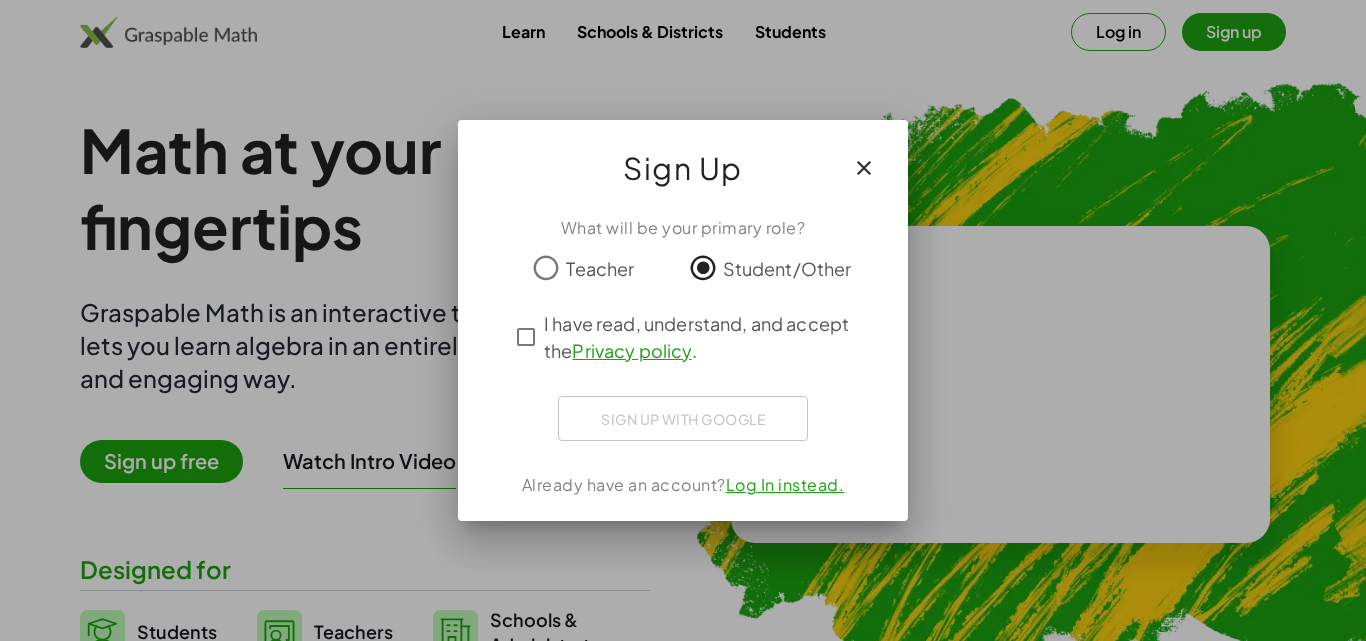 click on "Acceder con Google Acceder con Google. Se abre en una pestaña nueva" at bounding box center [0, 0] 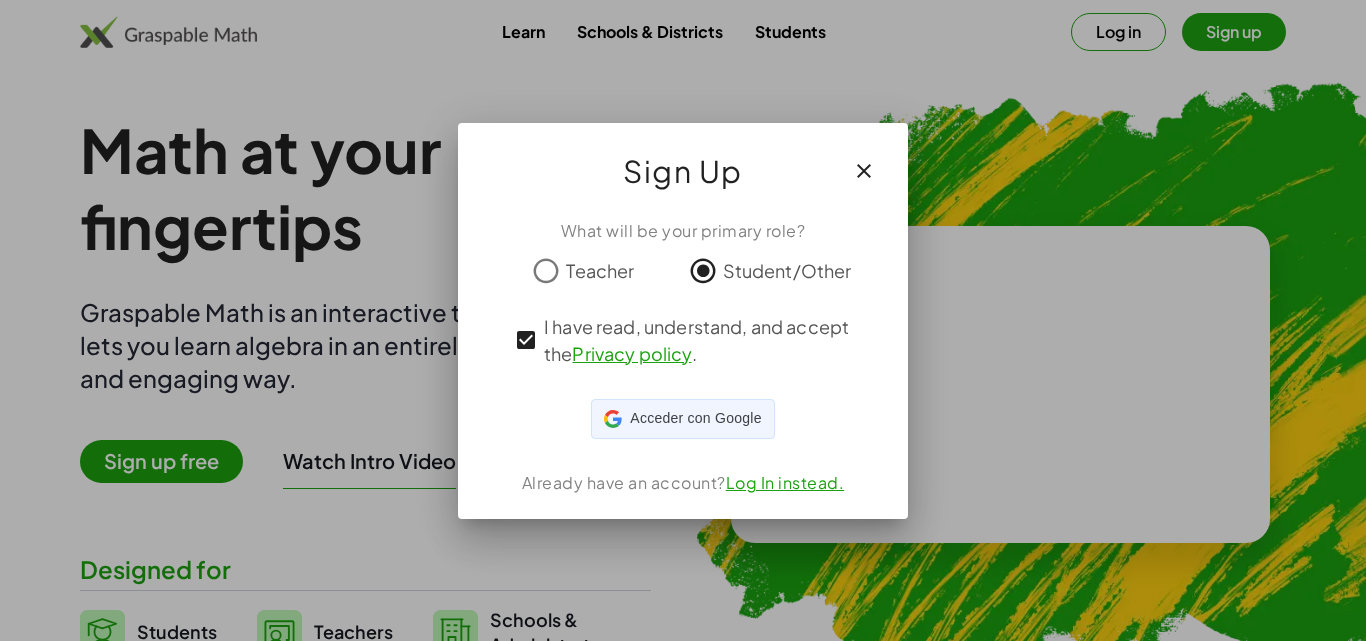 scroll, scrollTop: 0, scrollLeft: 0, axis: both 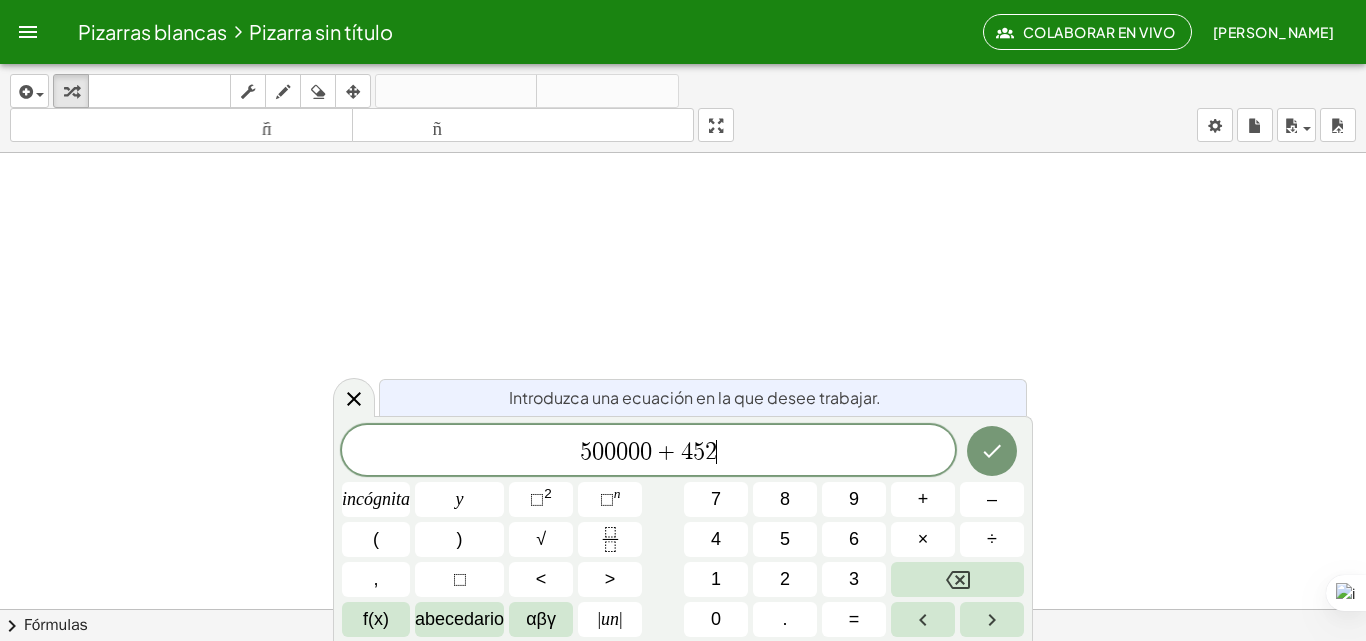type 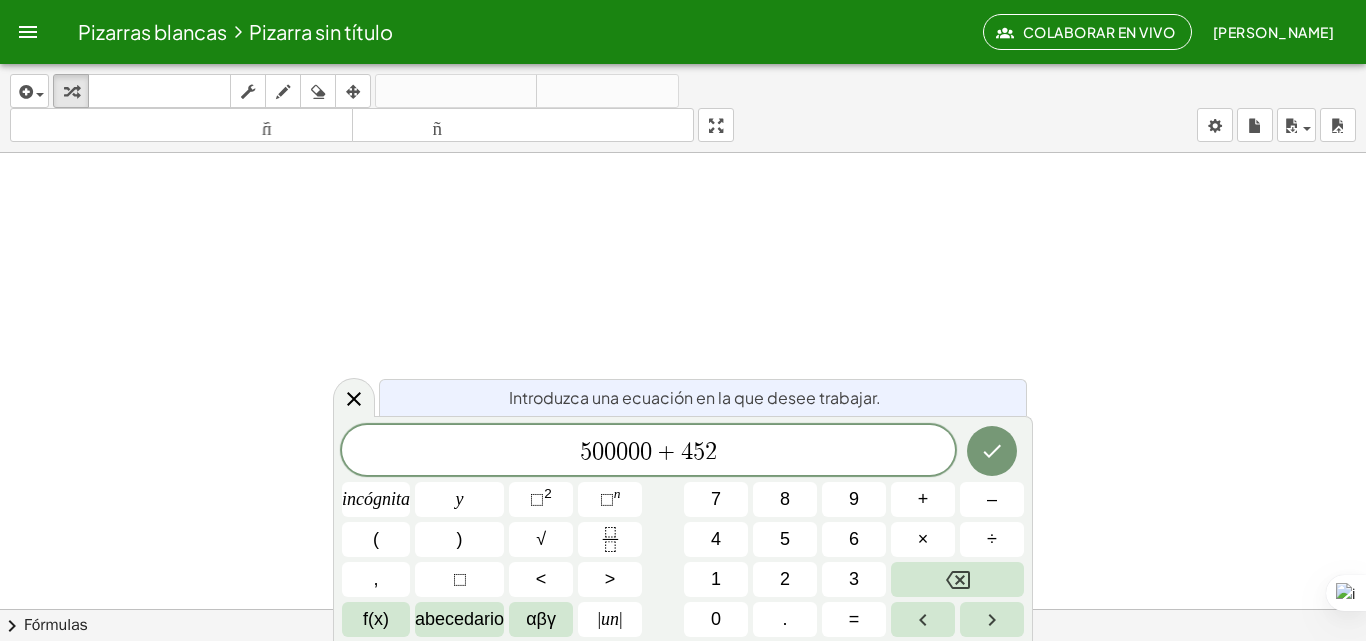 click on "5 0 0 0 0 0 + 4 5 2" at bounding box center (648, 452) 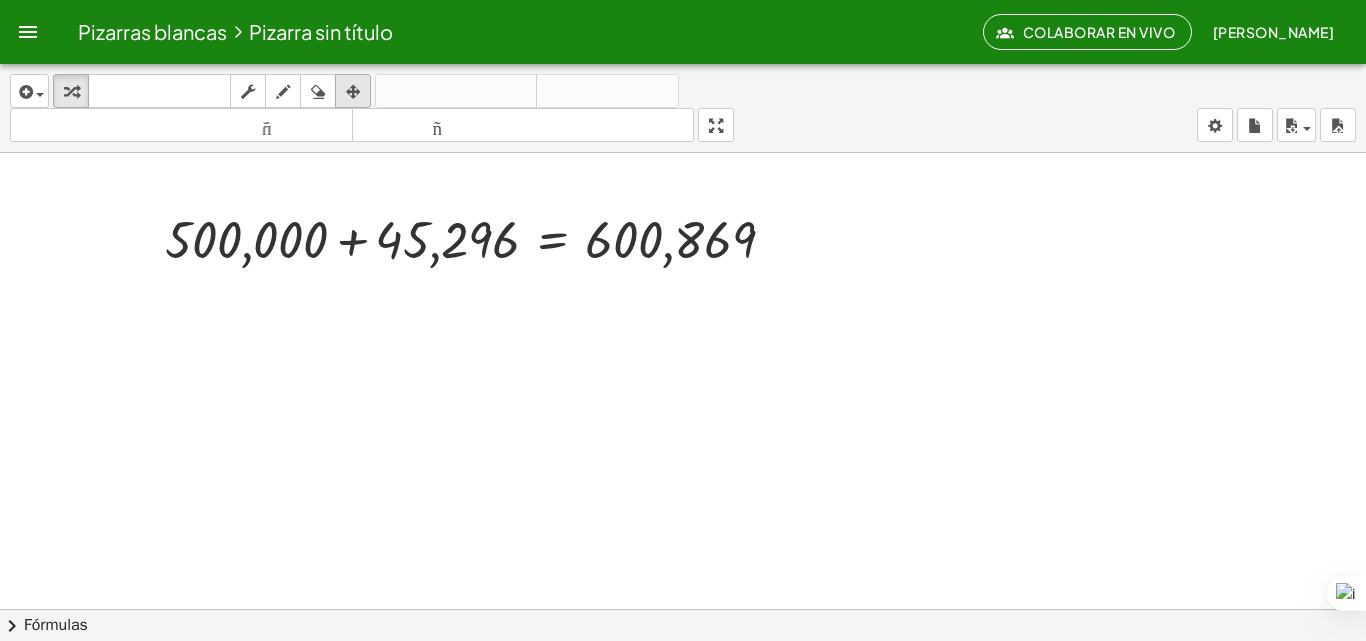 click on "arreglar" at bounding box center (353, 91) 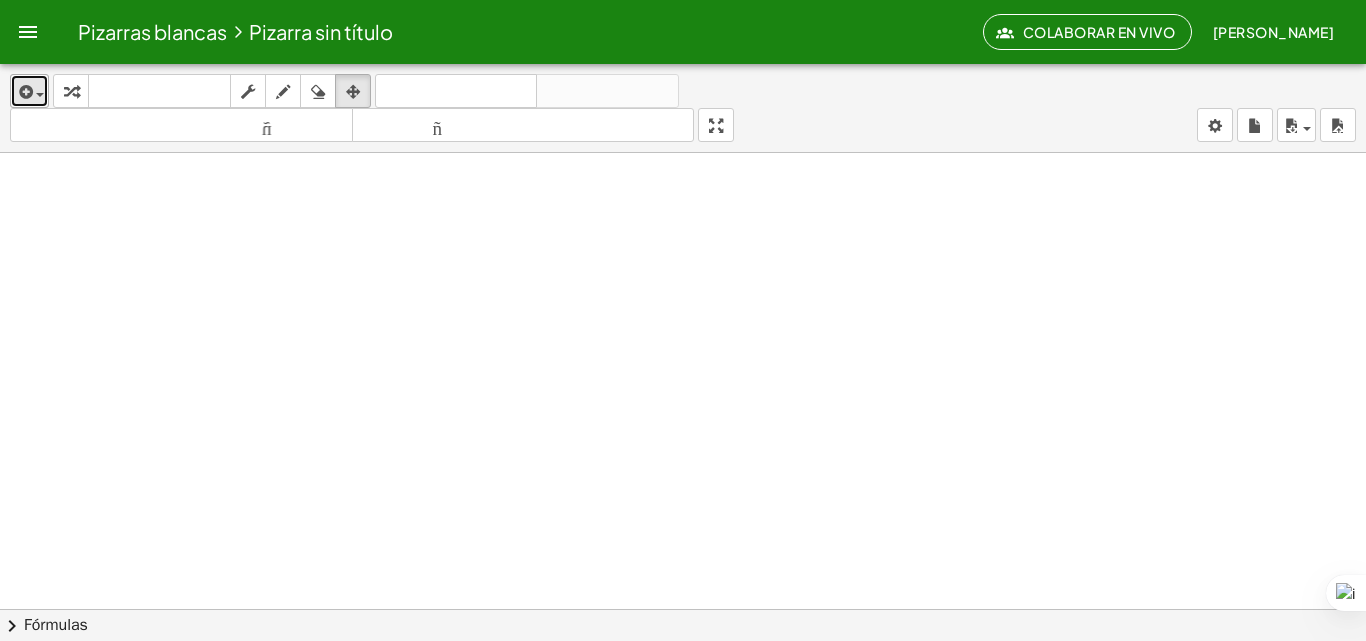 click at bounding box center [24, 92] 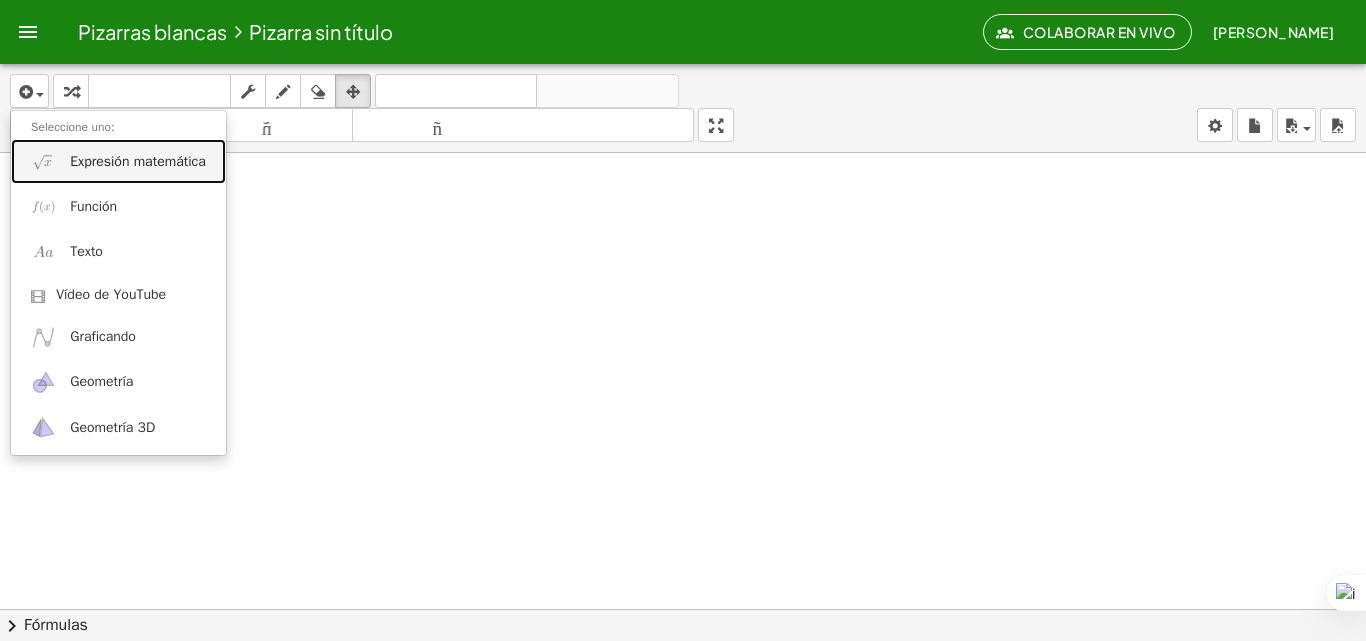 click at bounding box center (43, 161) 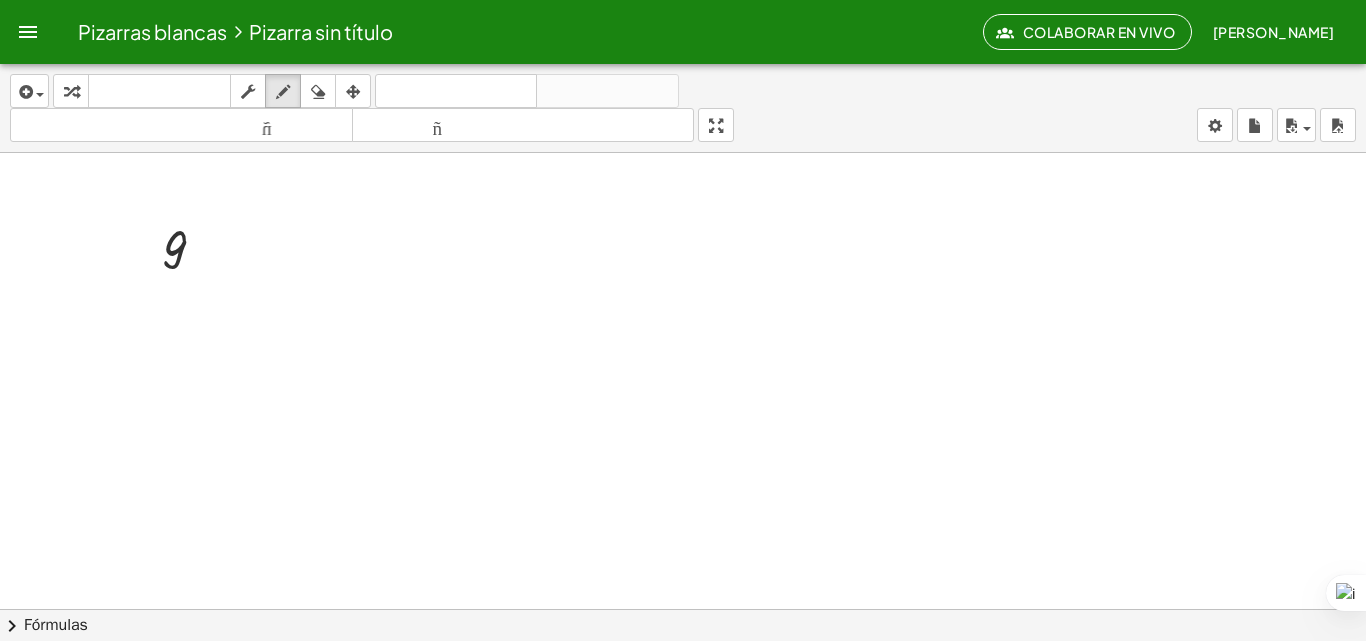 drag, startPoint x: 283, startPoint y: 88, endPoint x: 141, endPoint y: 207, distance: 185.27008 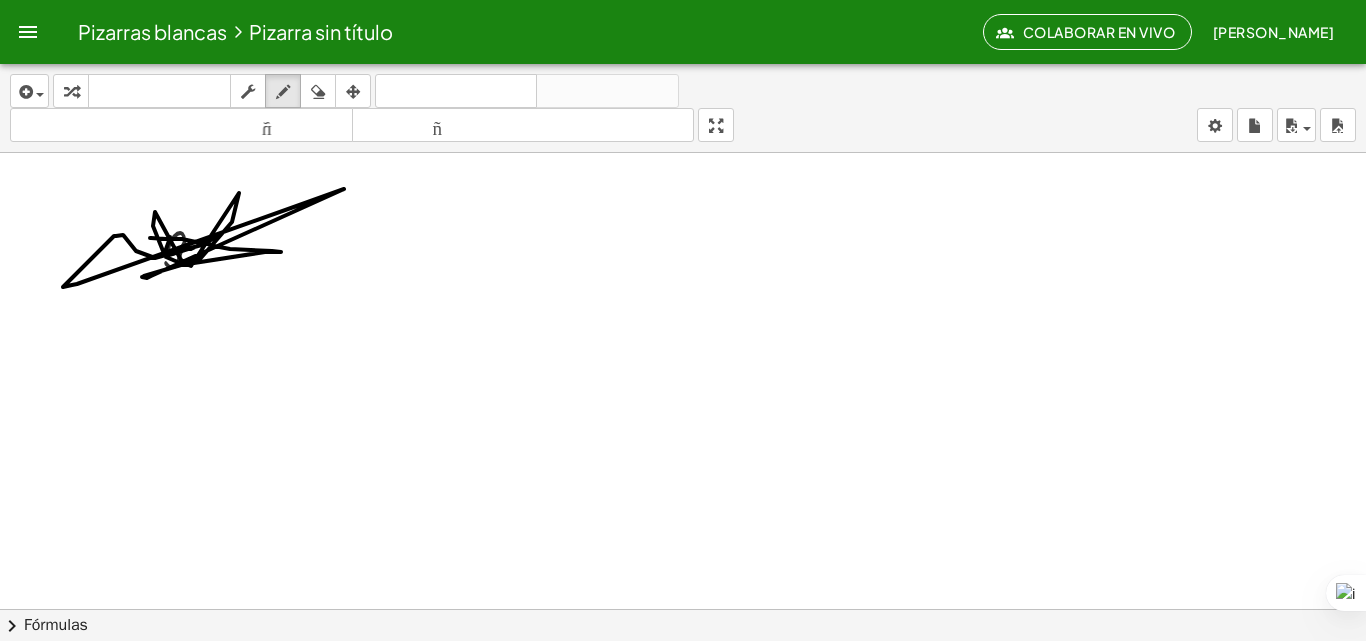 drag, startPoint x: 151, startPoint y: 238, endPoint x: 170, endPoint y: 237, distance: 19.026299 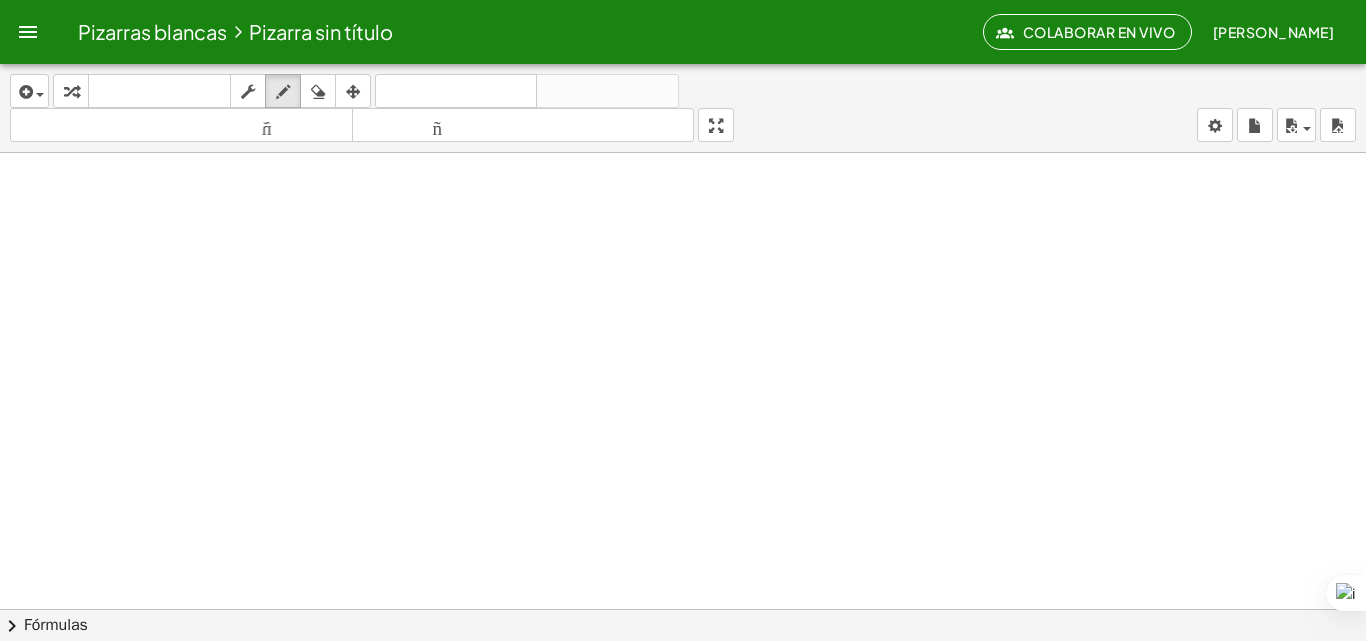 scroll, scrollTop: 6384, scrollLeft: 0, axis: vertical 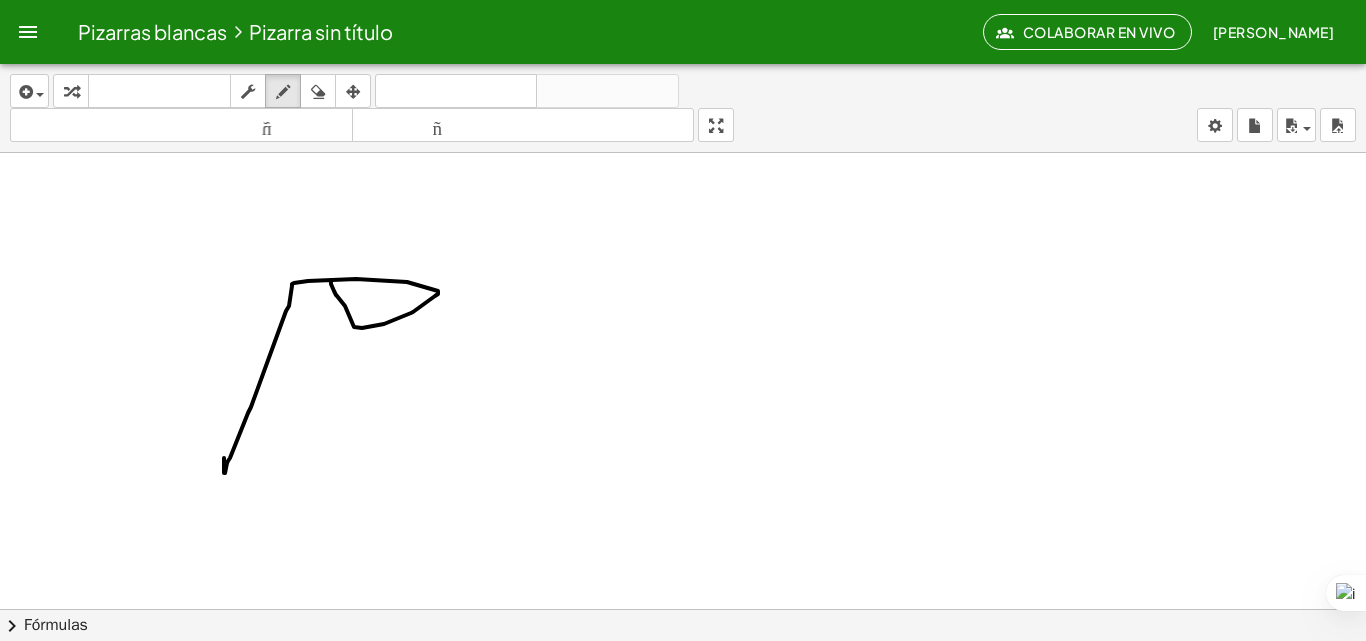drag, startPoint x: 336, startPoint y: 295, endPoint x: 224, endPoint y: 445, distance: 187.20042 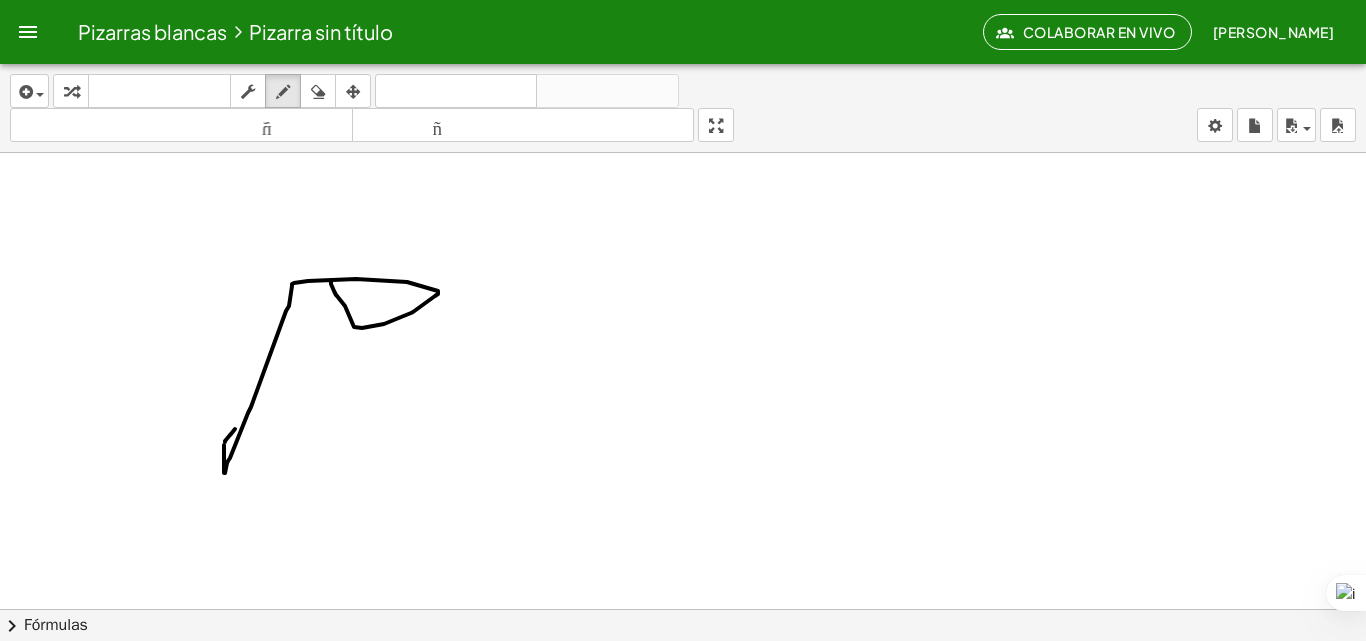 drag, startPoint x: 235, startPoint y: 429, endPoint x: 260, endPoint y: 395, distance: 42.201897 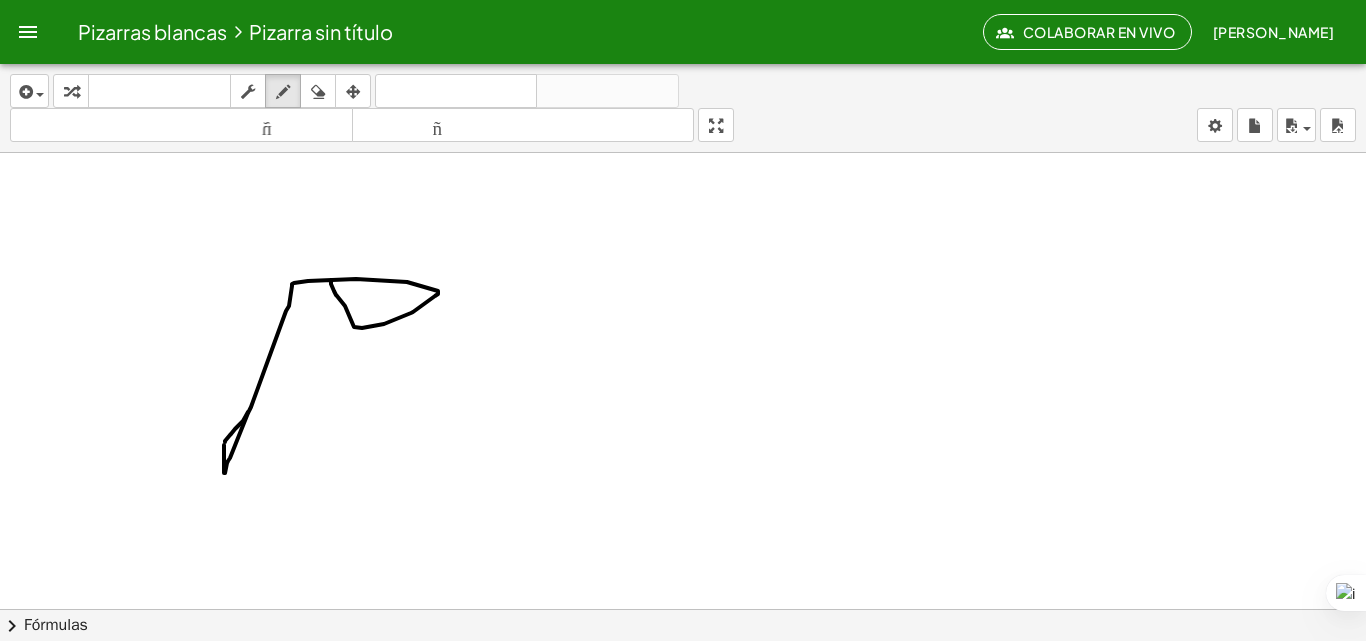 scroll, scrollTop: 6840, scrollLeft: 0, axis: vertical 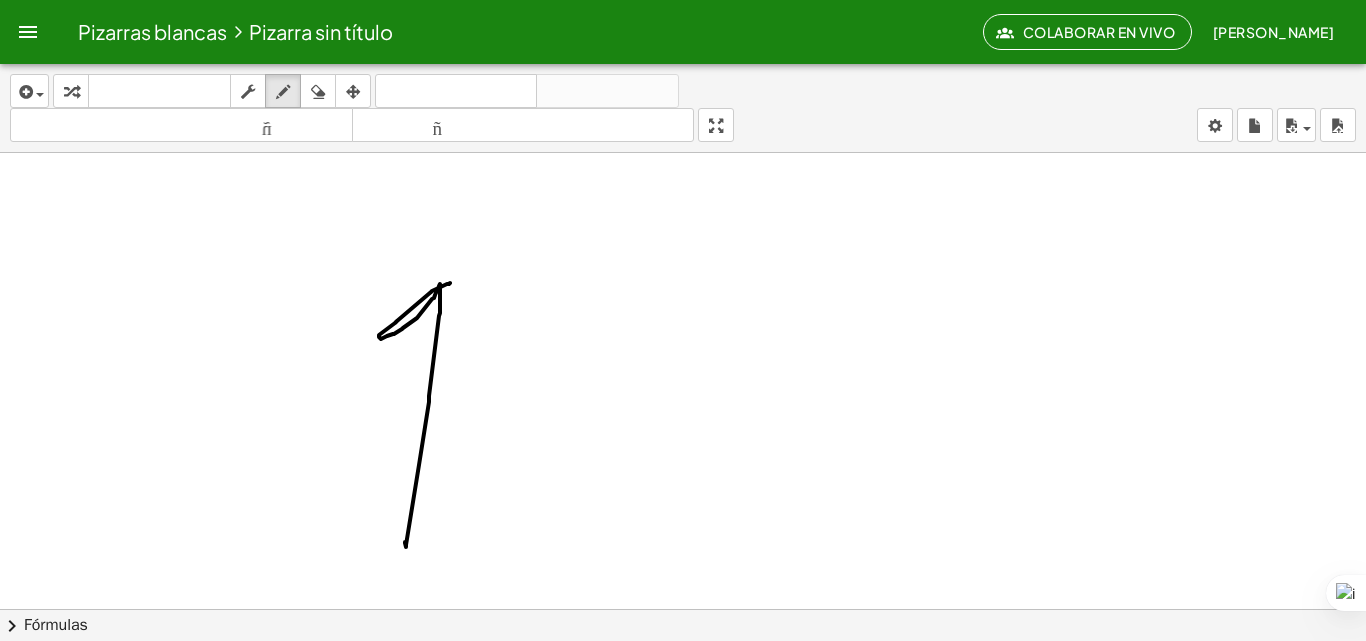 drag, startPoint x: 449, startPoint y: 284, endPoint x: 405, endPoint y: 542, distance: 261.72504 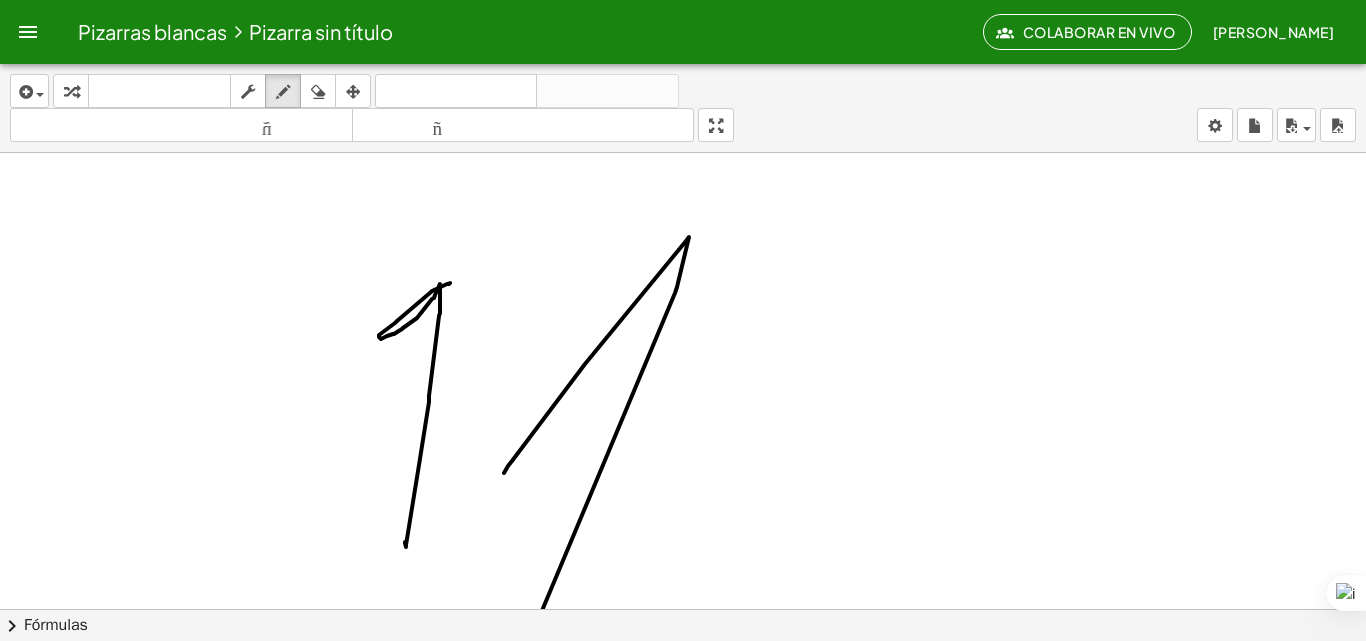drag, startPoint x: 508, startPoint y: 466, endPoint x: 460, endPoint y: 508, distance: 63.780876 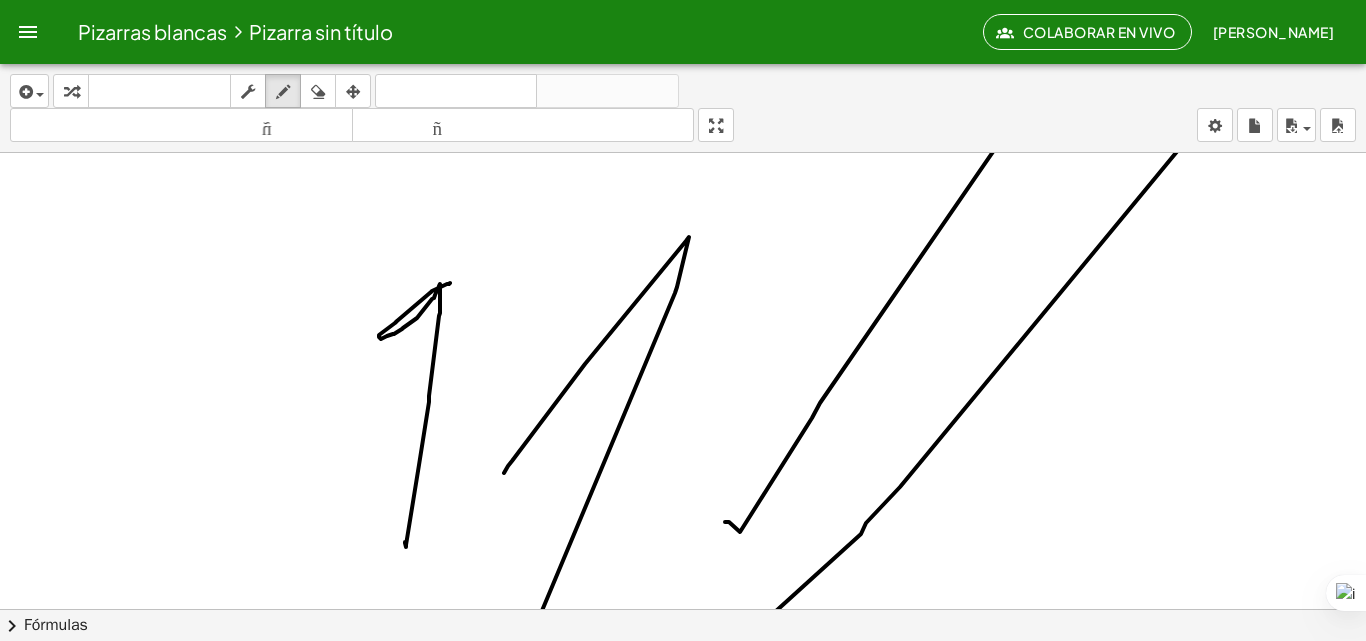 drag, startPoint x: 740, startPoint y: 532, endPoint x: 618, endPoint y: 674, distance: 187.2111 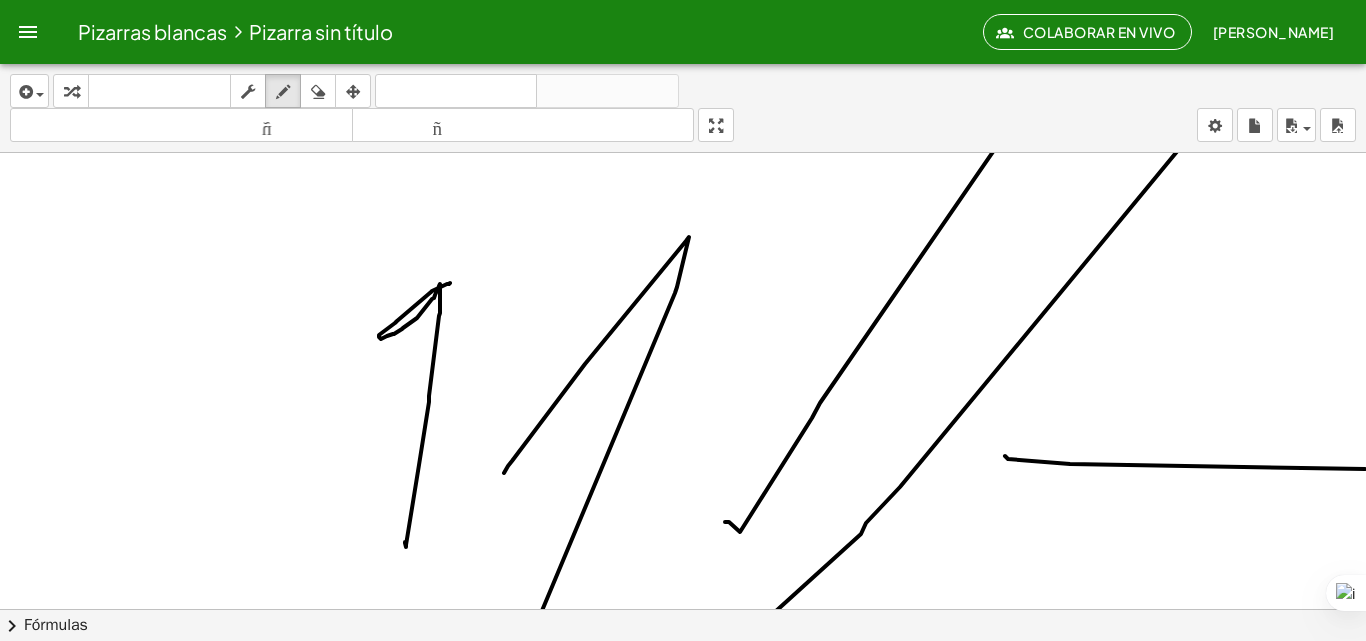 drag, startPoint x: 1005, startPoint y: 456, endPoint x: 1336, endPoint y: 453, distance: 331.01358 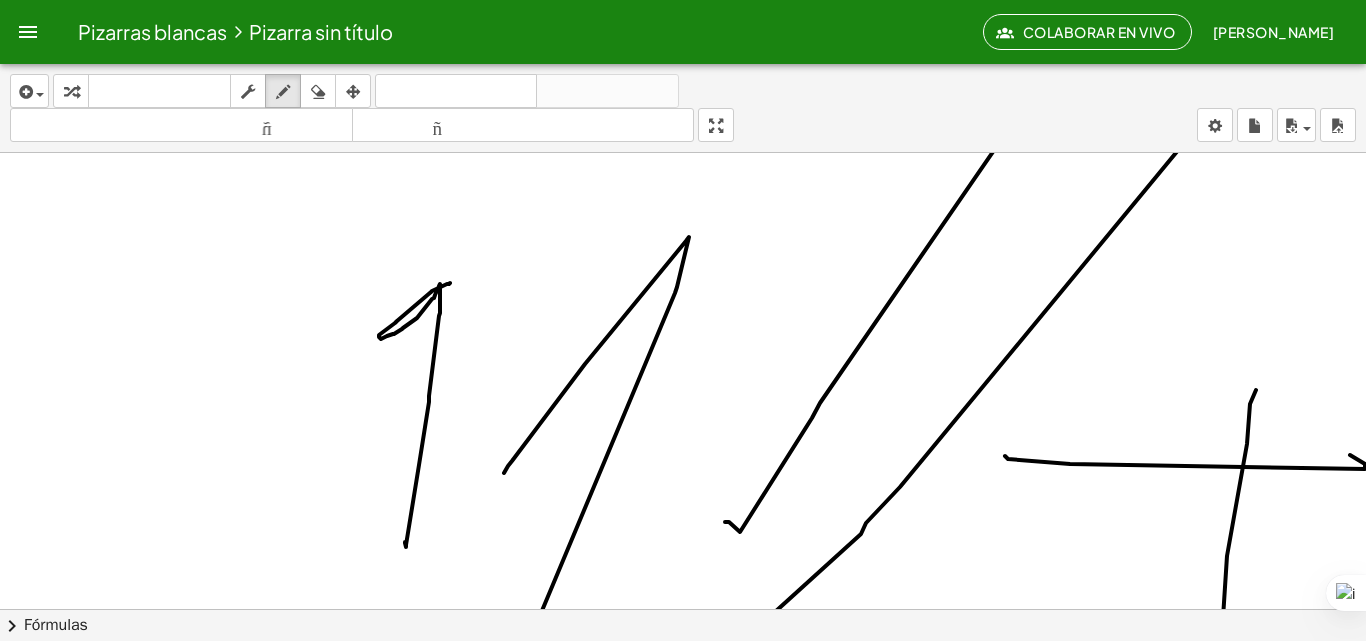 drag, startPoint x: 1250, startPoint y: 404, endPoint x: 1197, endPoint y: 671, distance: 272.20947 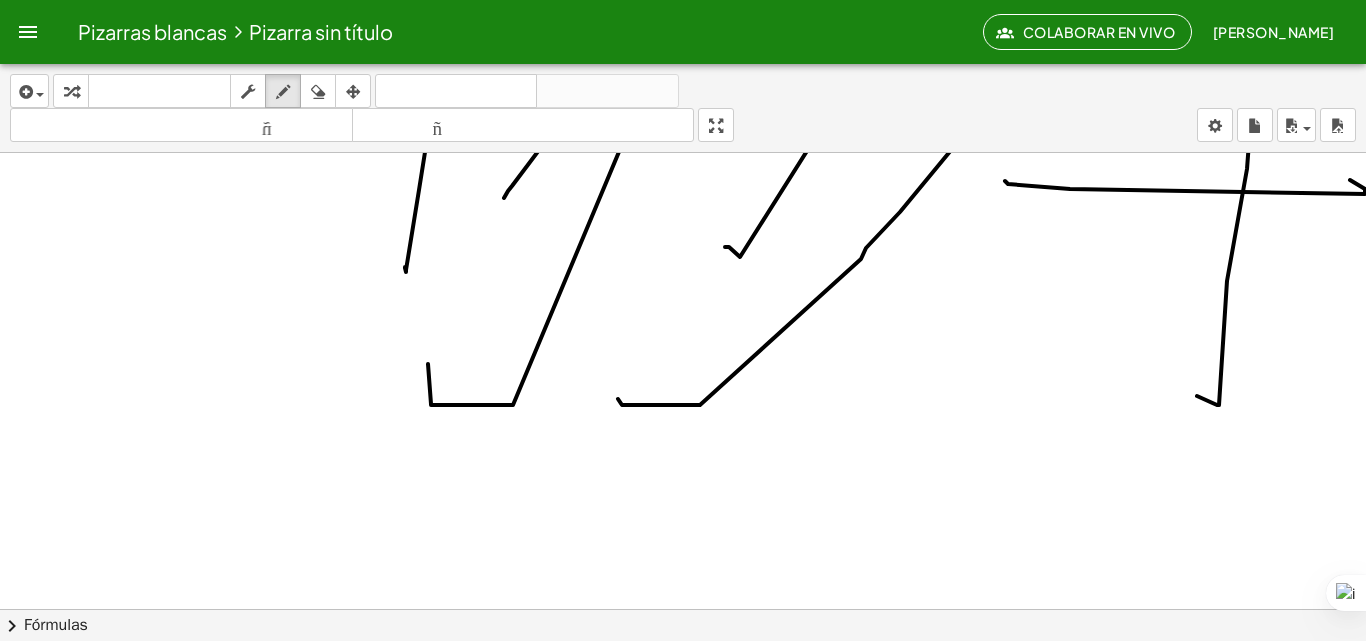 scroll, scrollTop: 7111, scrollLeft: 0, axis: vertical 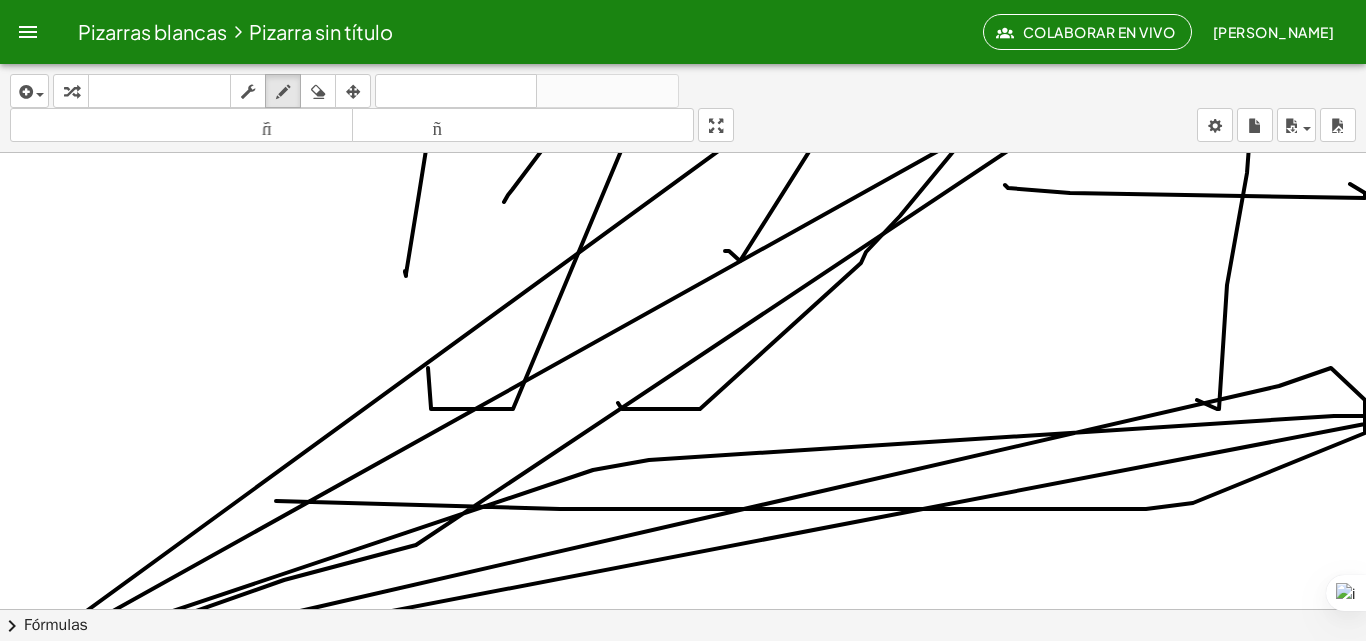 drag, startPoint x: 276, startPoint y: 501, endPoint x: 1365, endPoint y: 196, distance: 1130.9049 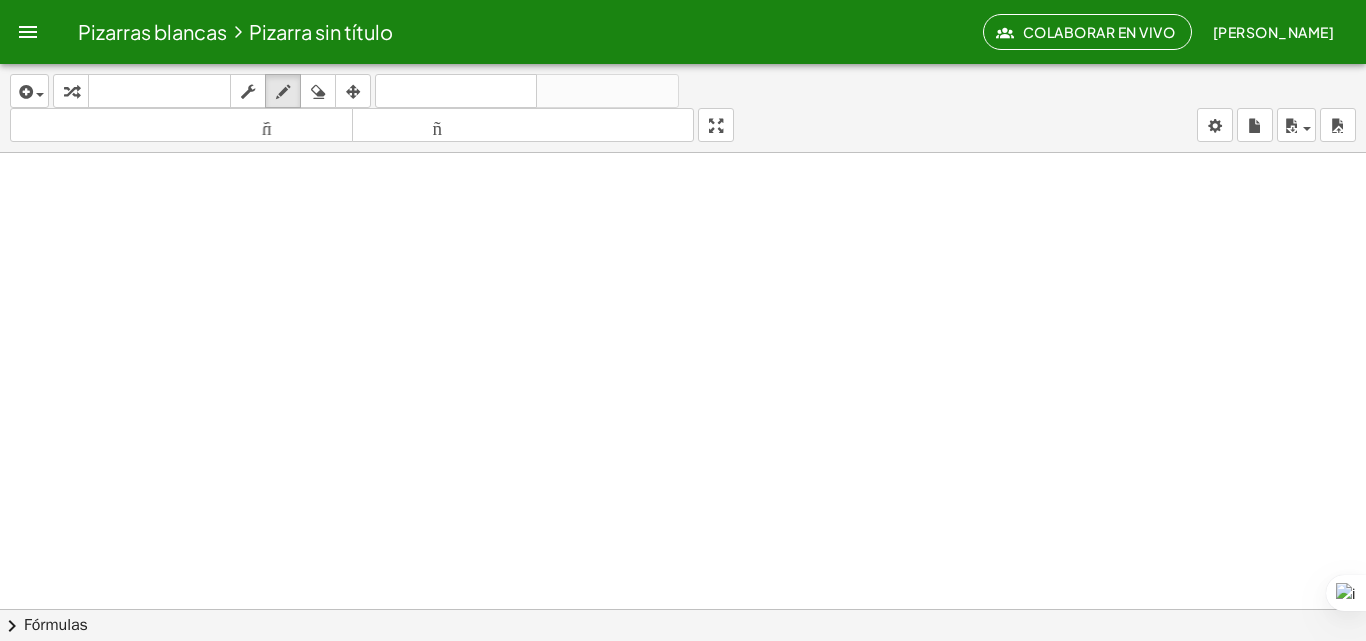 scroll, scrollTop: 10959, scrollLeft: 0, axis: vertical 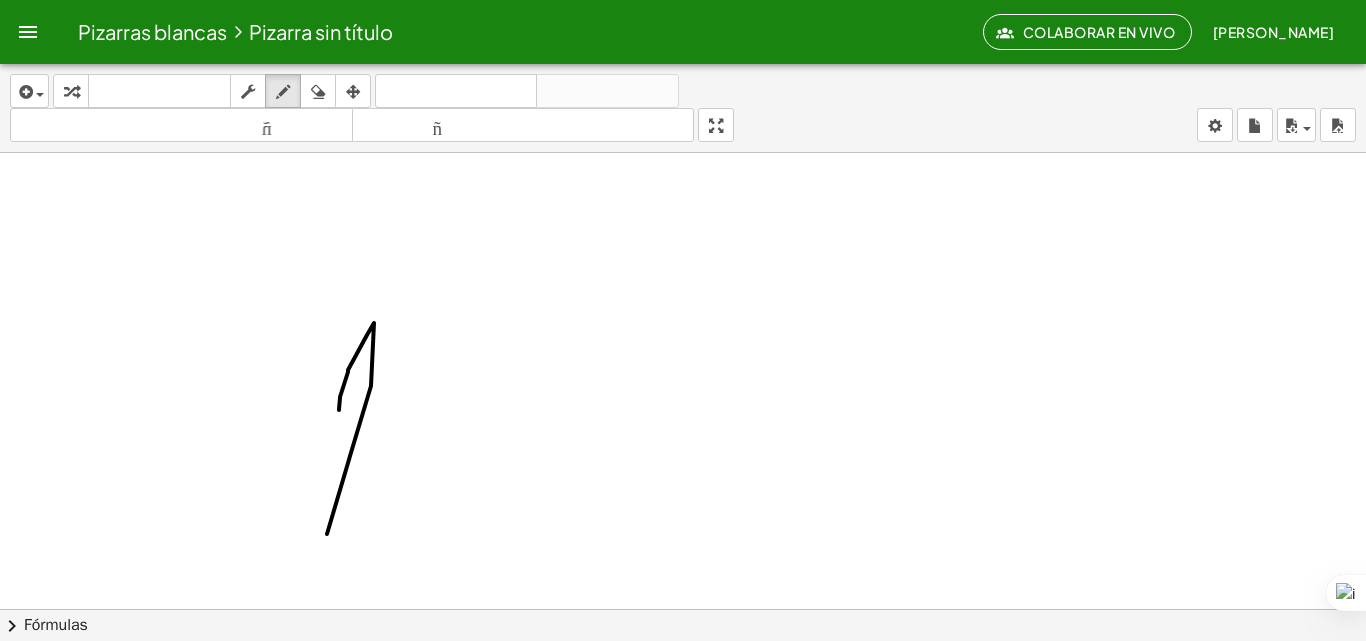 drag, startPoint x: 339, startPoint y: 410, endPoint x: 351, endPoint y: 502, distance: 92.779305 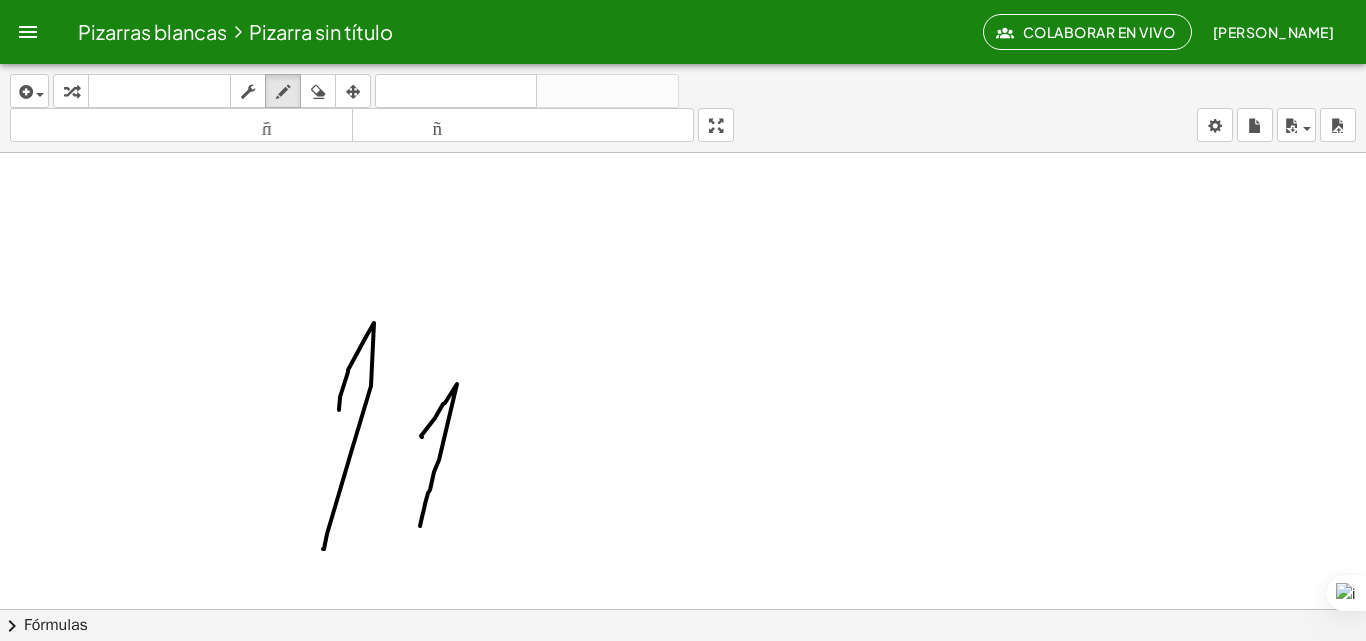 drag, startPoint x: 422, startPoint y: 437, endPoint x: 419, endPoint y: 532, distance: 95.047356 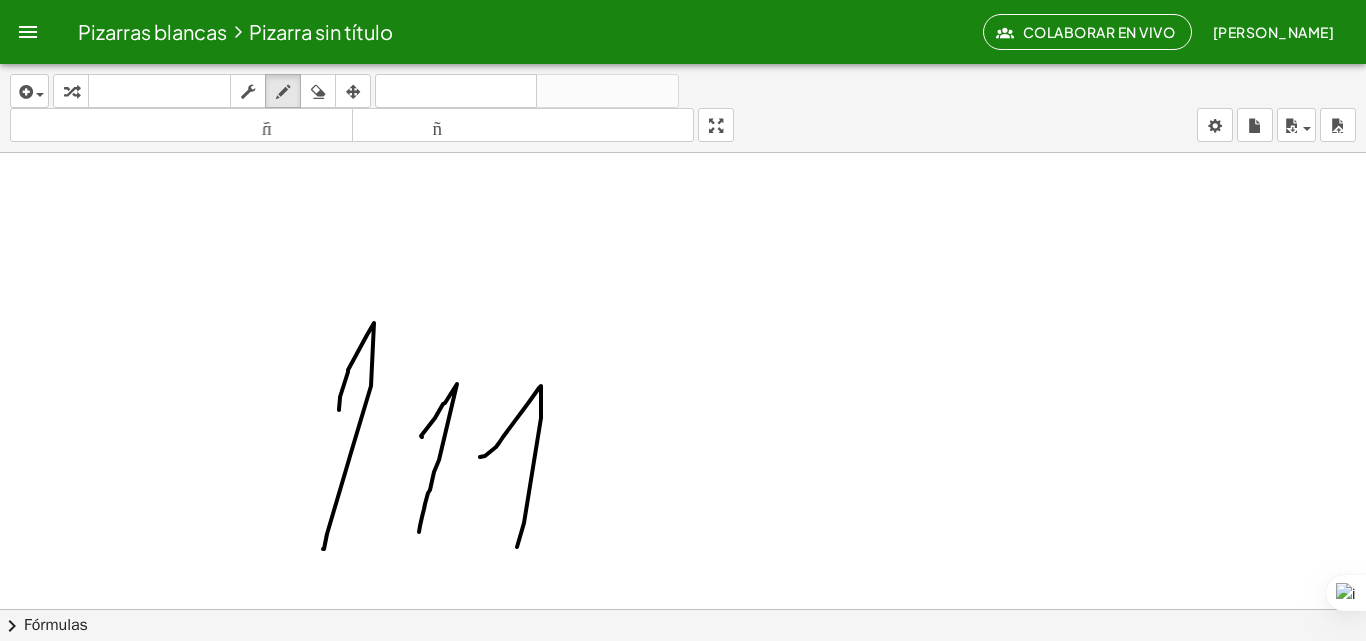 drag, startPoint x: 480, startPoint y: 457, endPoint x: 517, endPoint y: 547, distance: 97.308784 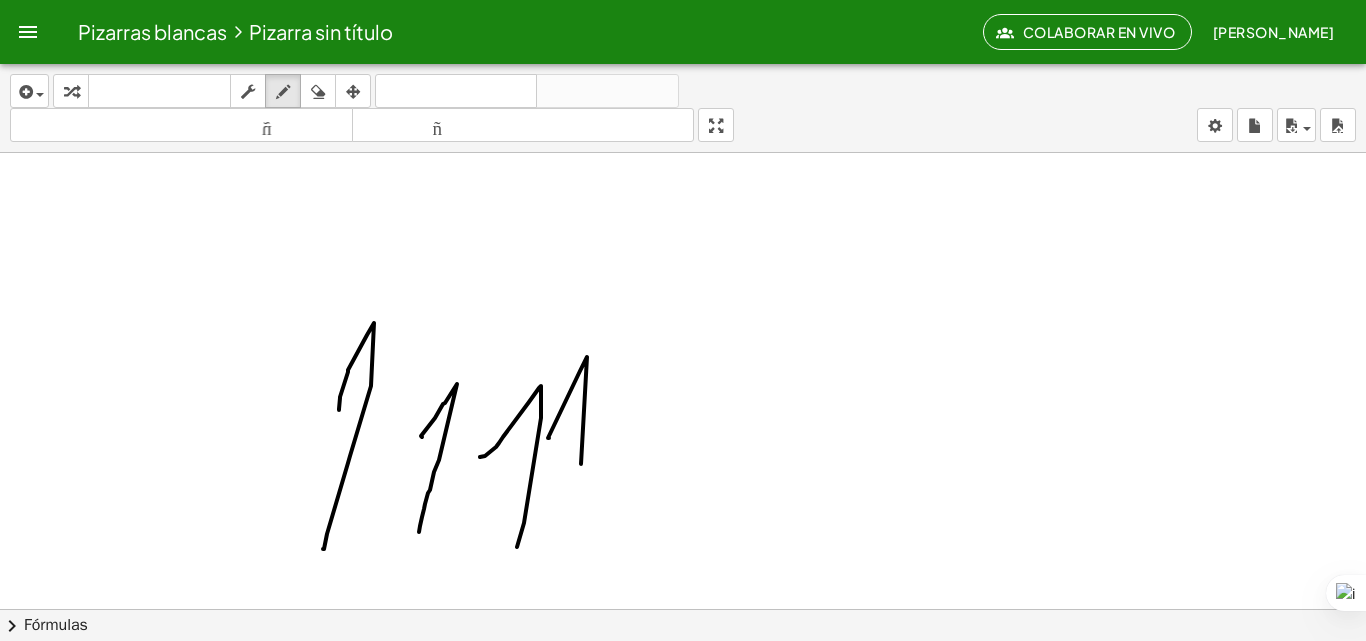 drag, startPoint x: 549, startPoint y: 438, endPoint x: 568, endPoint y: 535, distance: 98.84331 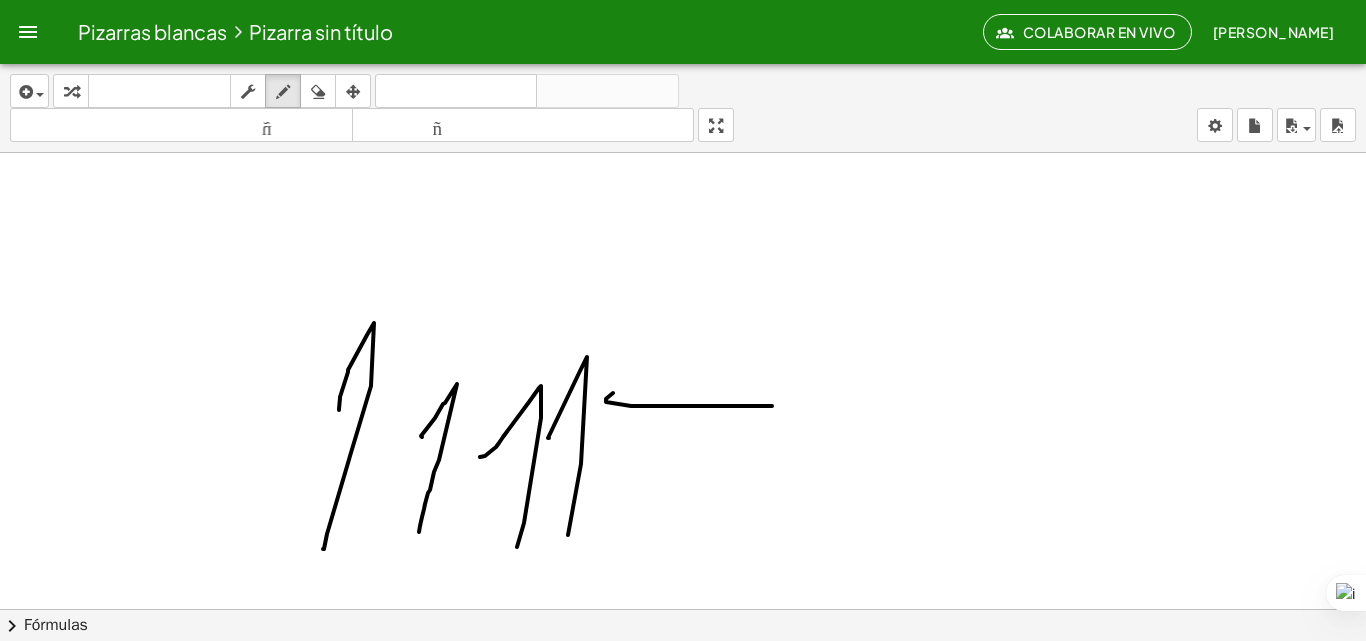 drag, startPoint x: 607, startPoint y: 398, endPoint x: 765, endPoint y: 395, distance: 158.02847 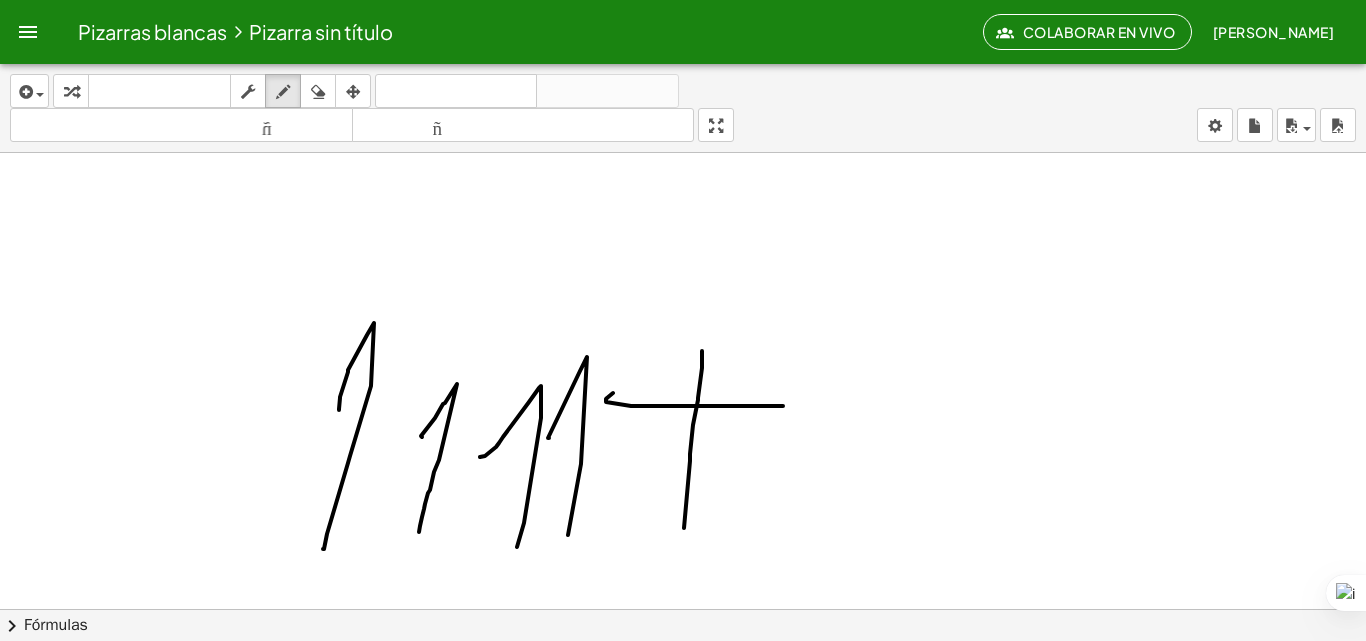 drag, startPoint x: 702, startPoint y: 351, endPoint x: 684, endPoint y: 543, distance: 192.8419 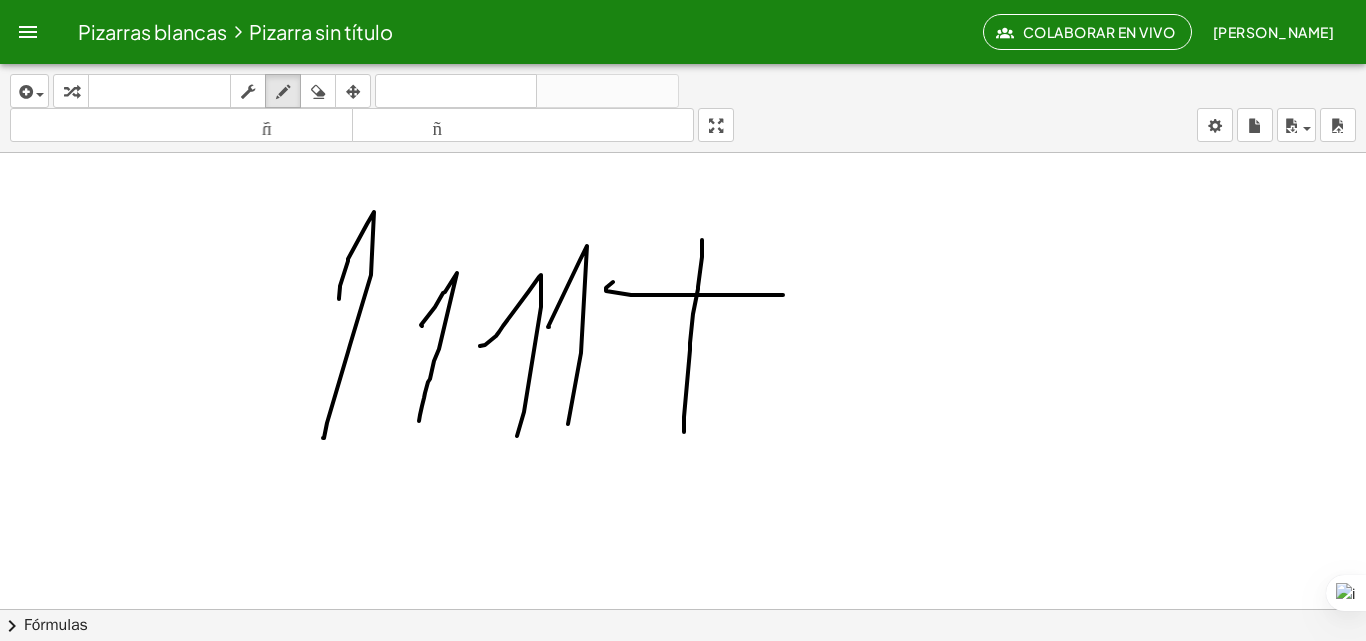 scroll, scrollTop: 11059, scrollLeft: 0, axis: vertical 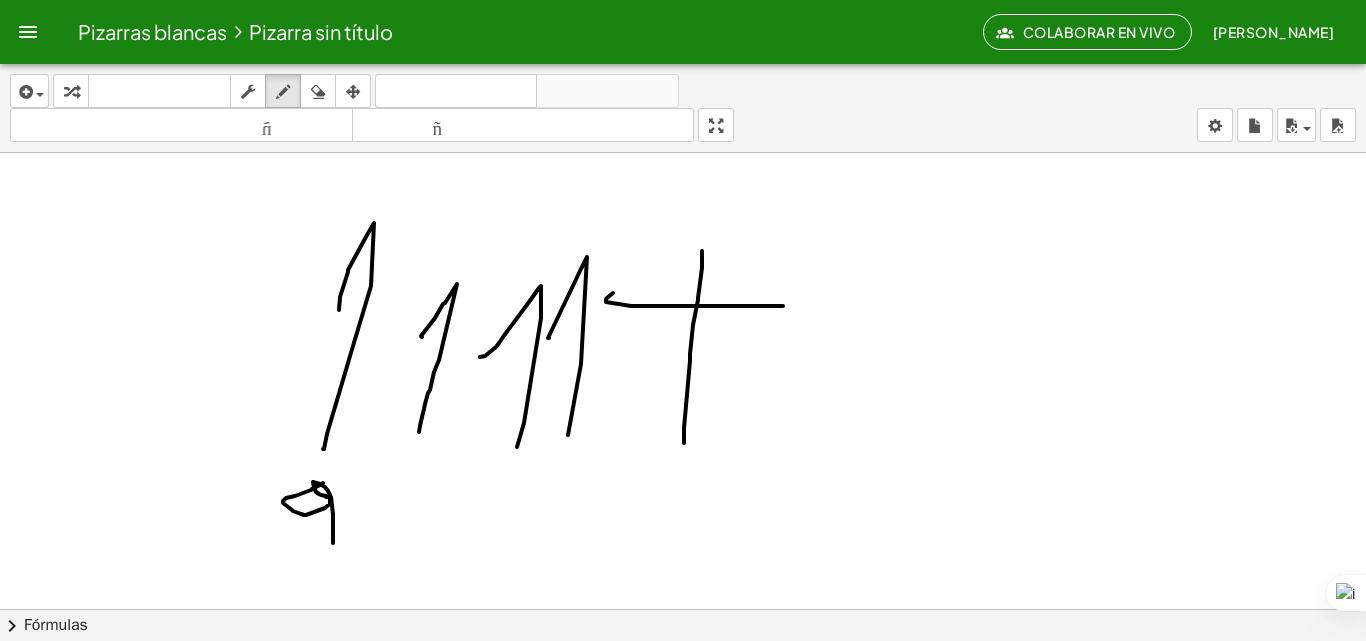 drag, startPoint x: 323, startPoint y: 483, endPoint x: 333, endPoint y: 557, distance: 74.672615 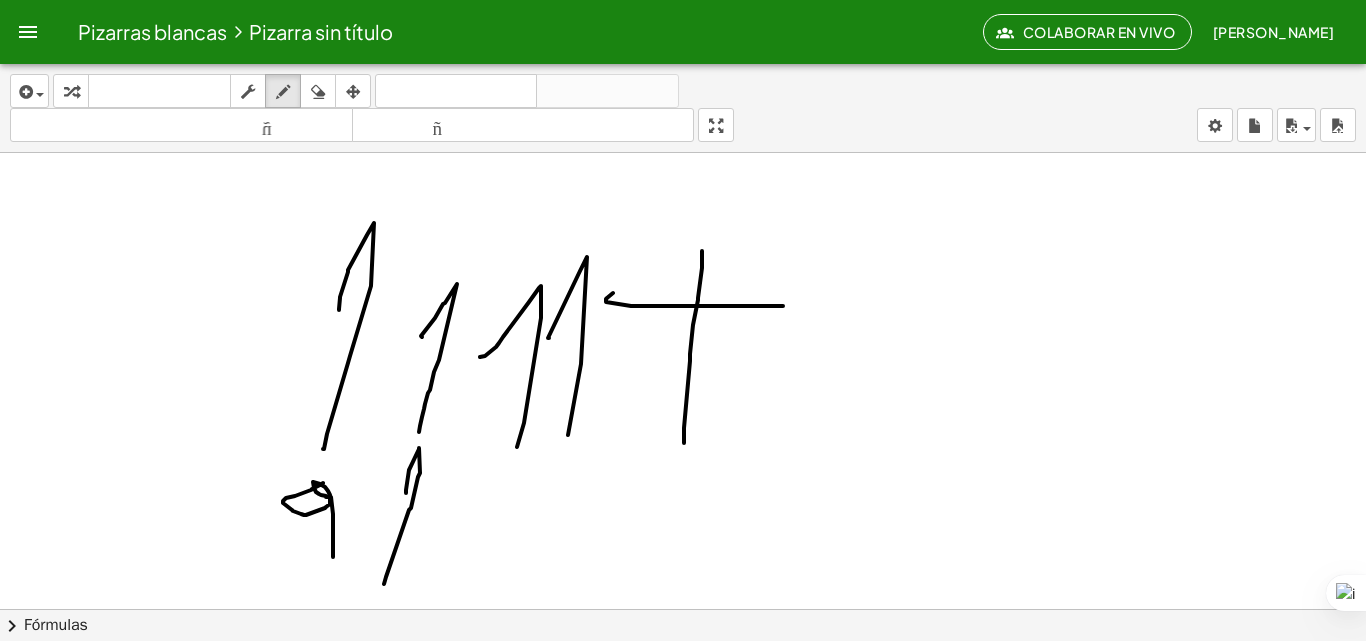 drag, startPoint x: 406, startPoint y: 493, endPoint x: 432, endPoint y: 532, distance: 46.872166 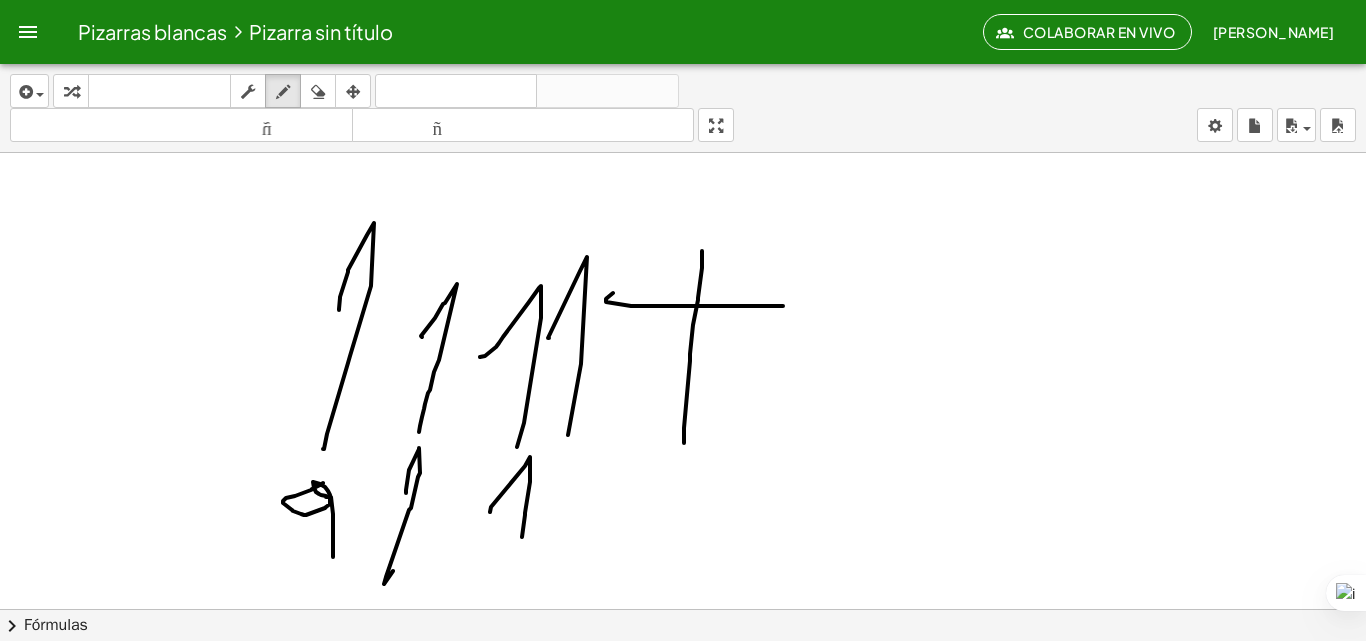 drag, startPoint x: 490, startPoint y: 512, endPoint x: 520, endPoint y: 546, distance: 45.343136 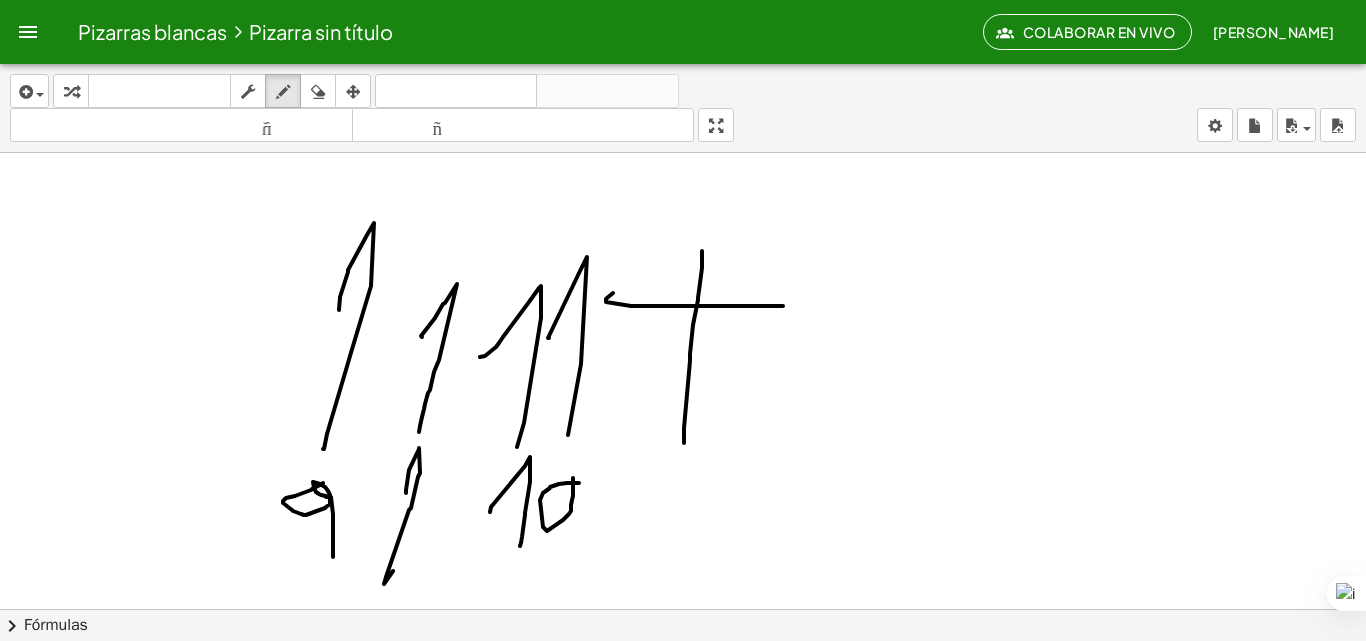 click at bounding box center [686, -4978] 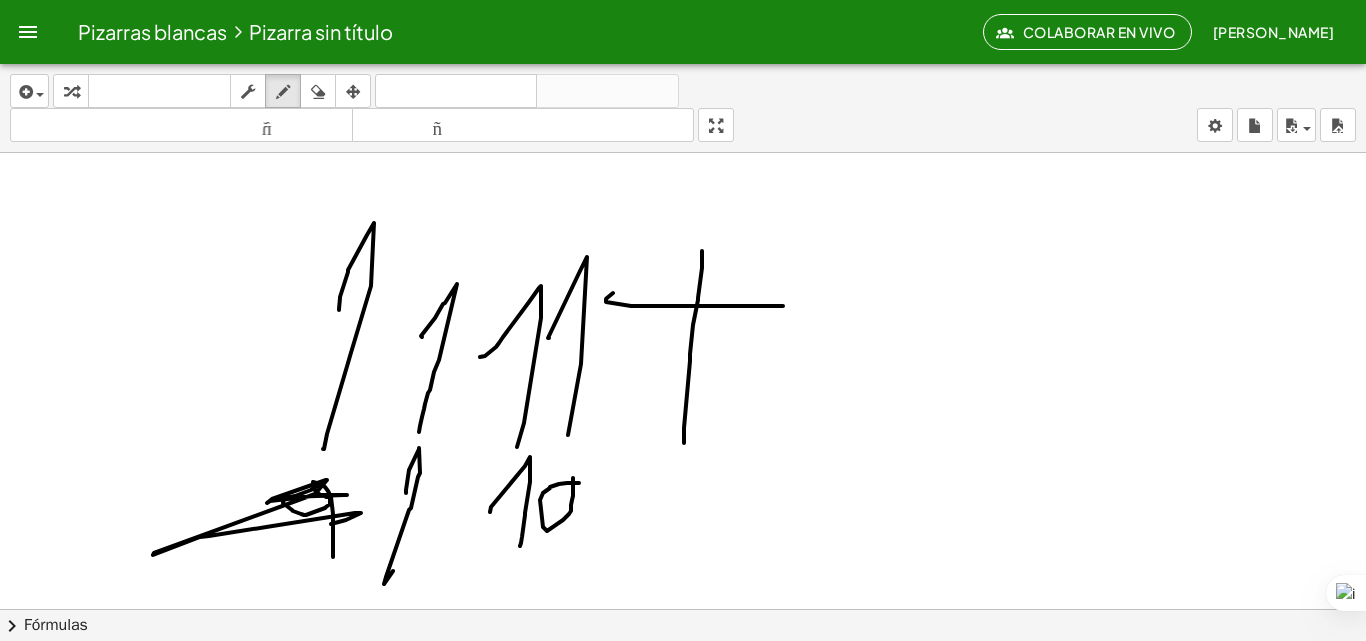 drag, startPoint x: 282, startPoint y: 497, endPoint x: 331, endPoint y: 524, distance: 55.946404 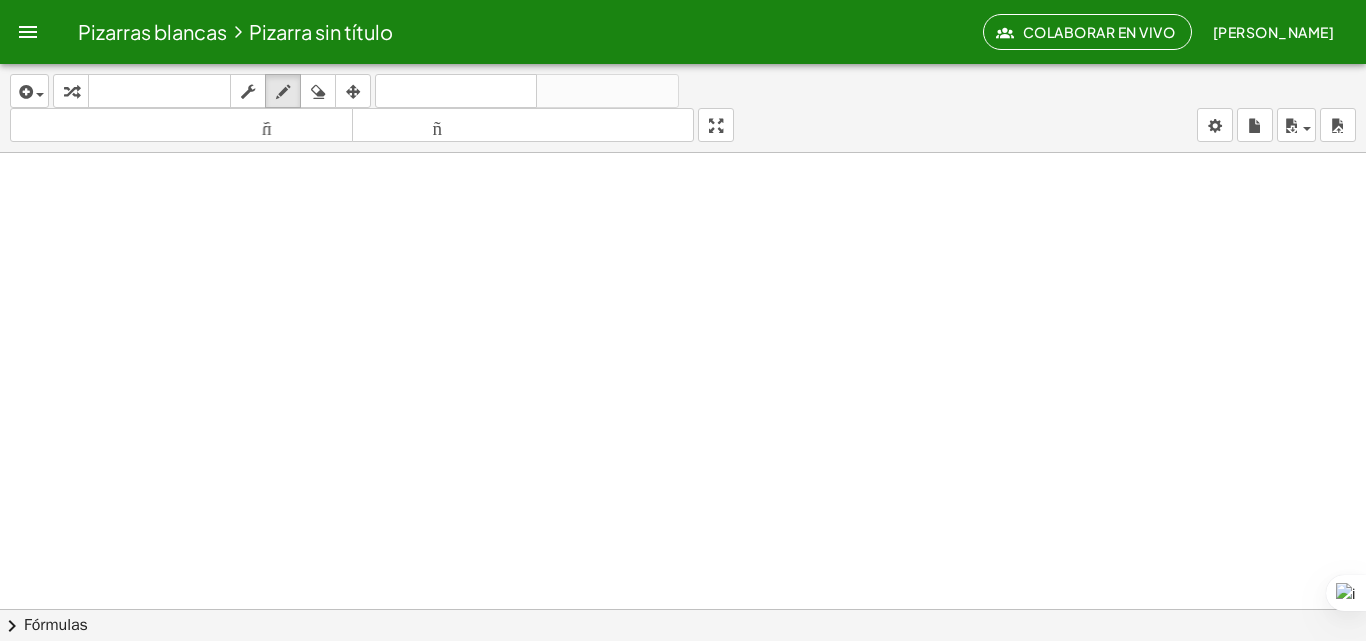 scroll, scrollTop: 13239, scrollLeft: 0, axis: vertical 